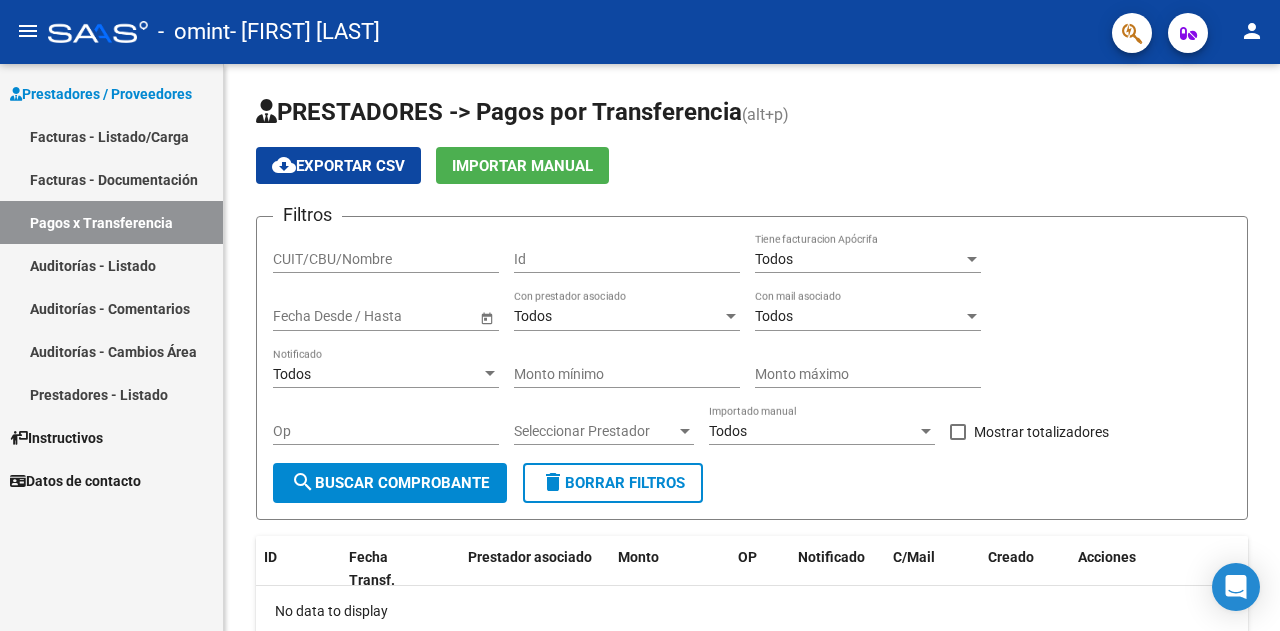 scroll, scrollTop: 0, scrollLeft: 0, axis: both 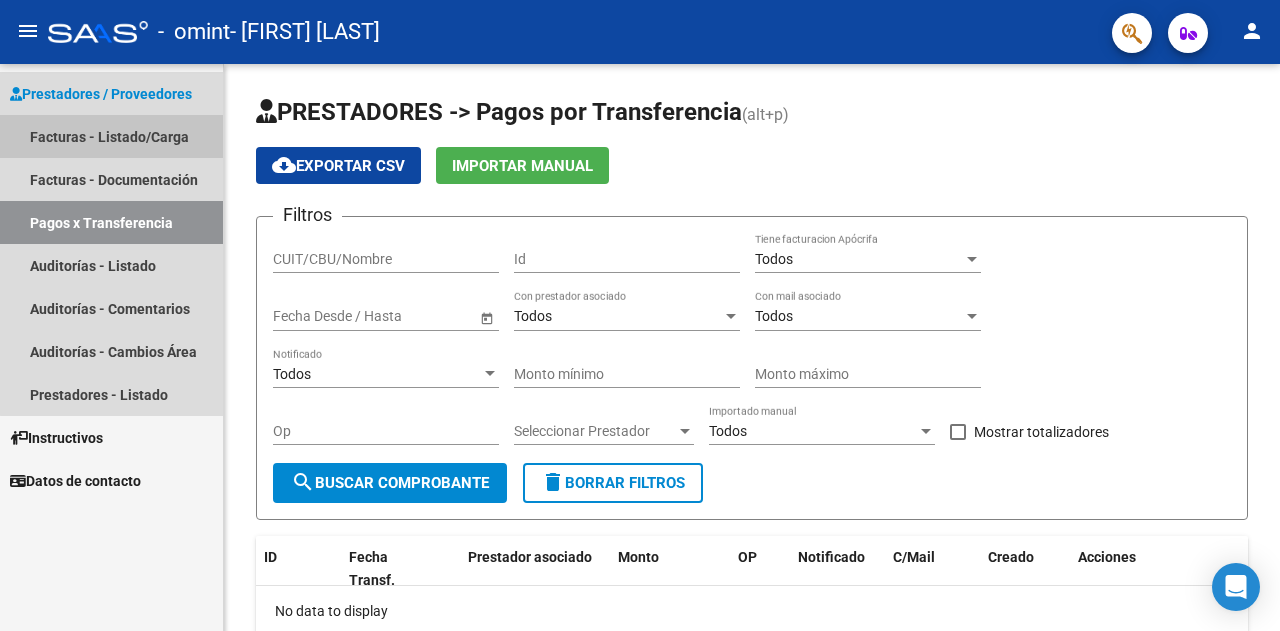 click on "Facturas - Listado/Carga" at bounding box center [111, 136] 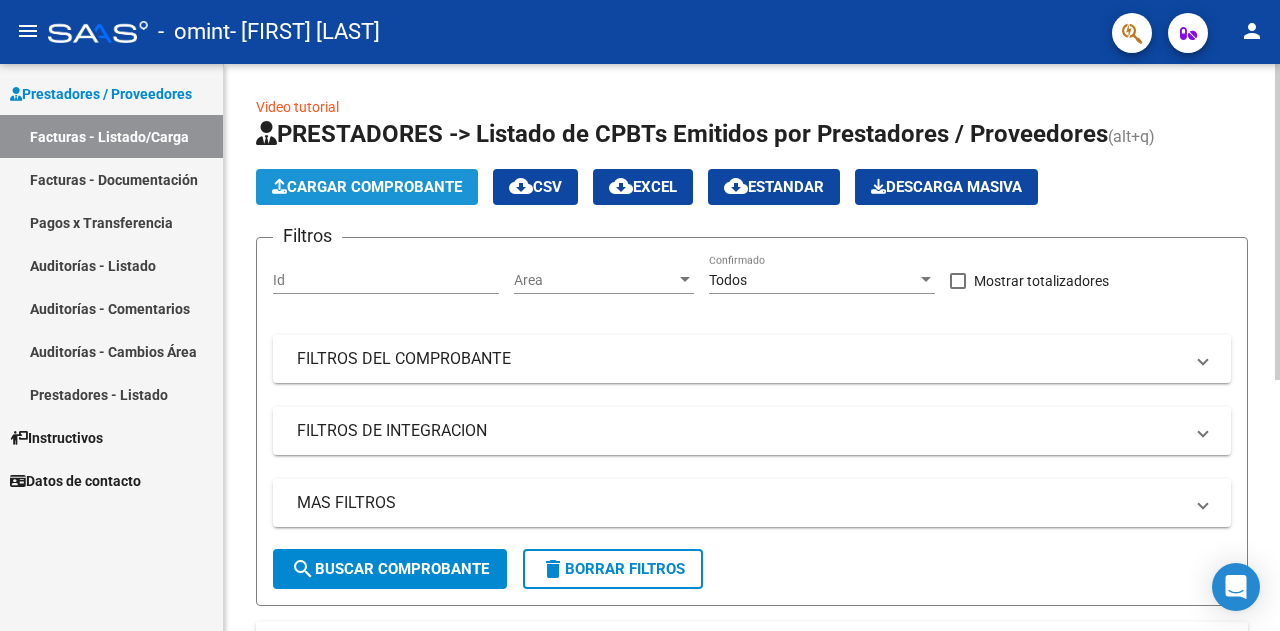 click on "Cargar Comprobante" 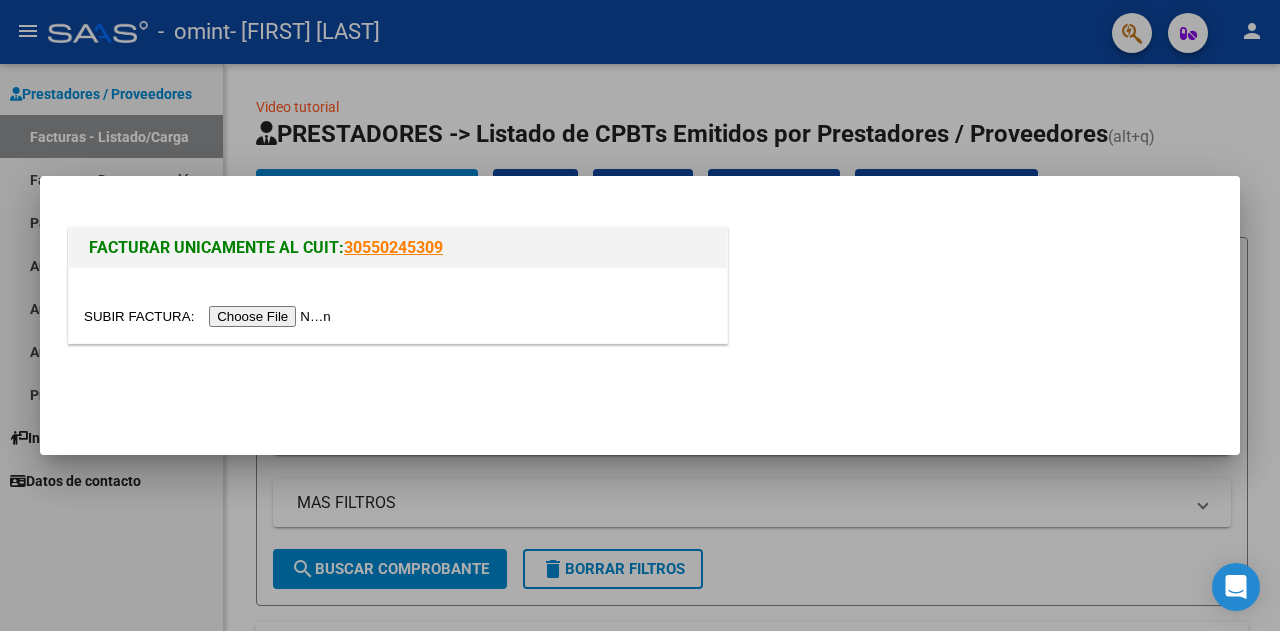 click at bounding box center [210, 316] 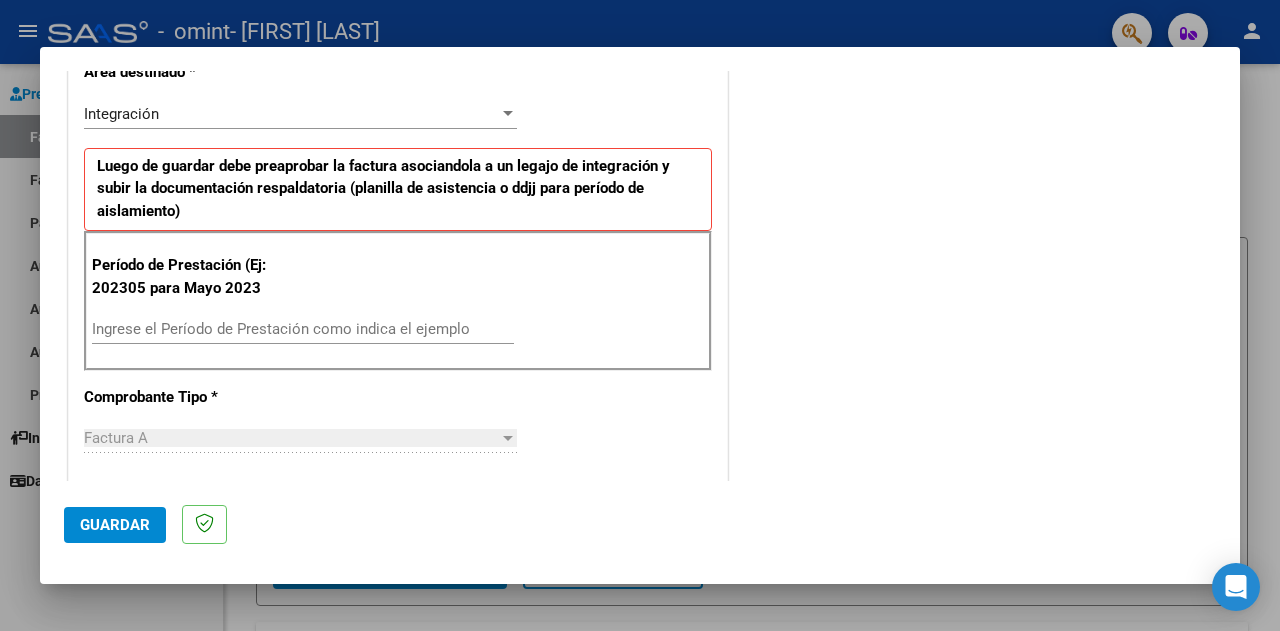 scroll, scrollTop: 466, scrollLeft: 0, axis: vertical 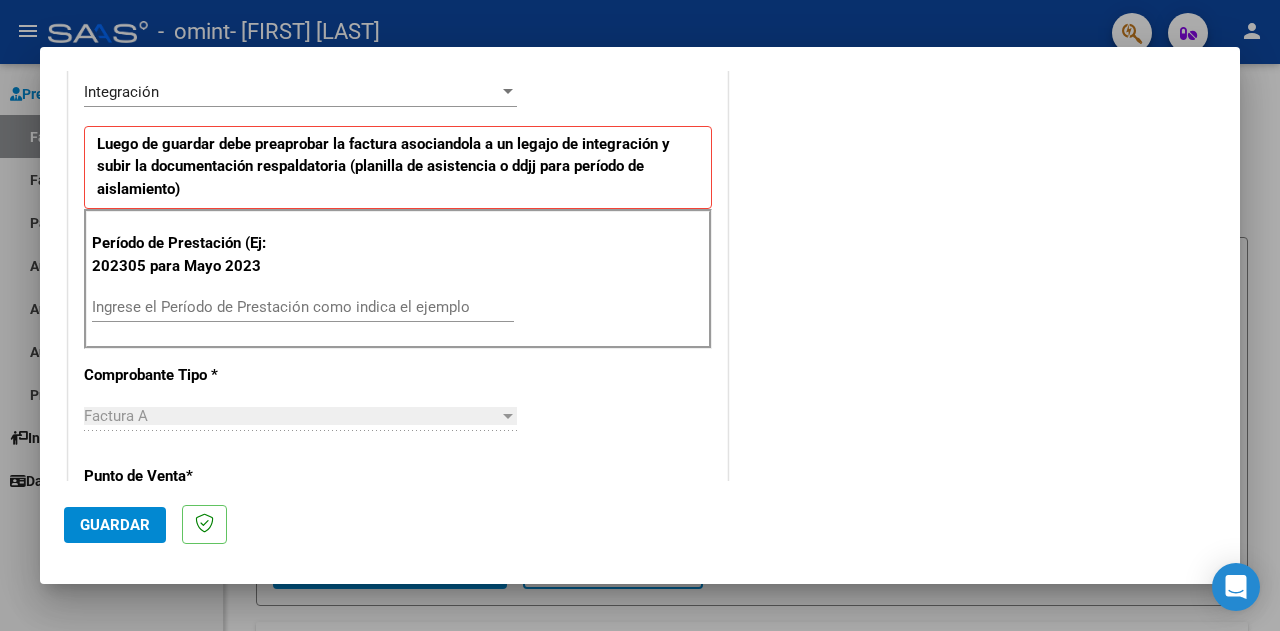 click on "Ingrese el Período de Prestación como indica el ejemplo" at bounding box center (303, 307) 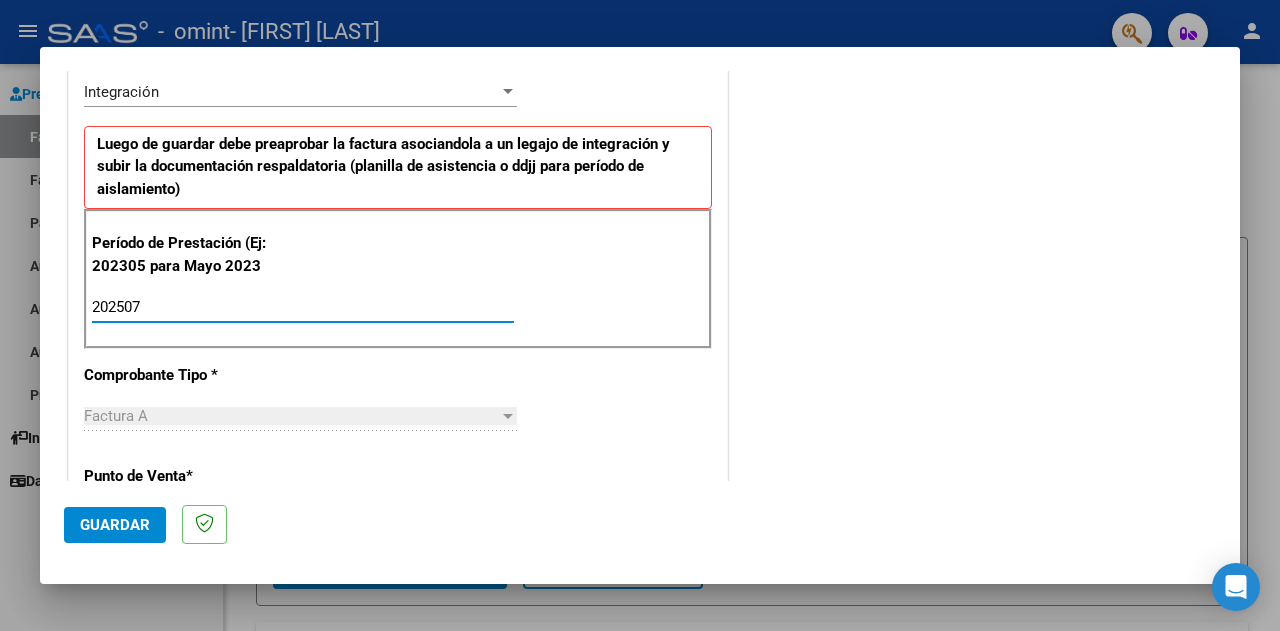 type on "202507" 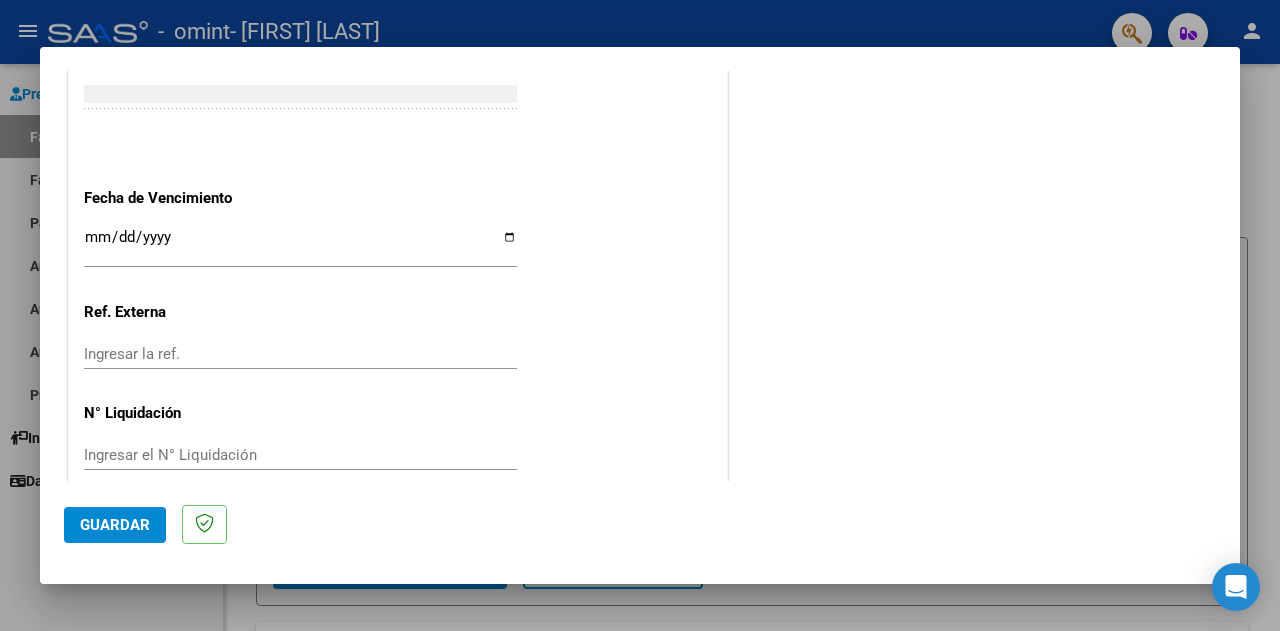 scroll, scrollTop: 1352, scrollLeft: 0, axis: vertical 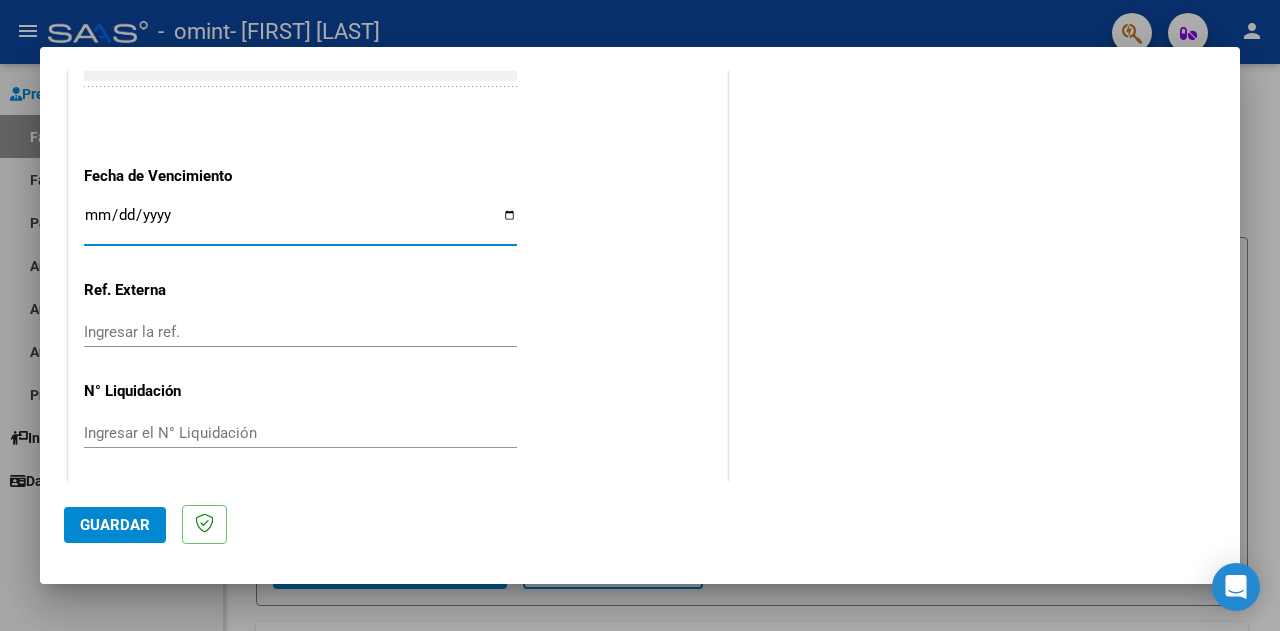 click on "Ingresar la fecha" at bounding box center [300, 223] 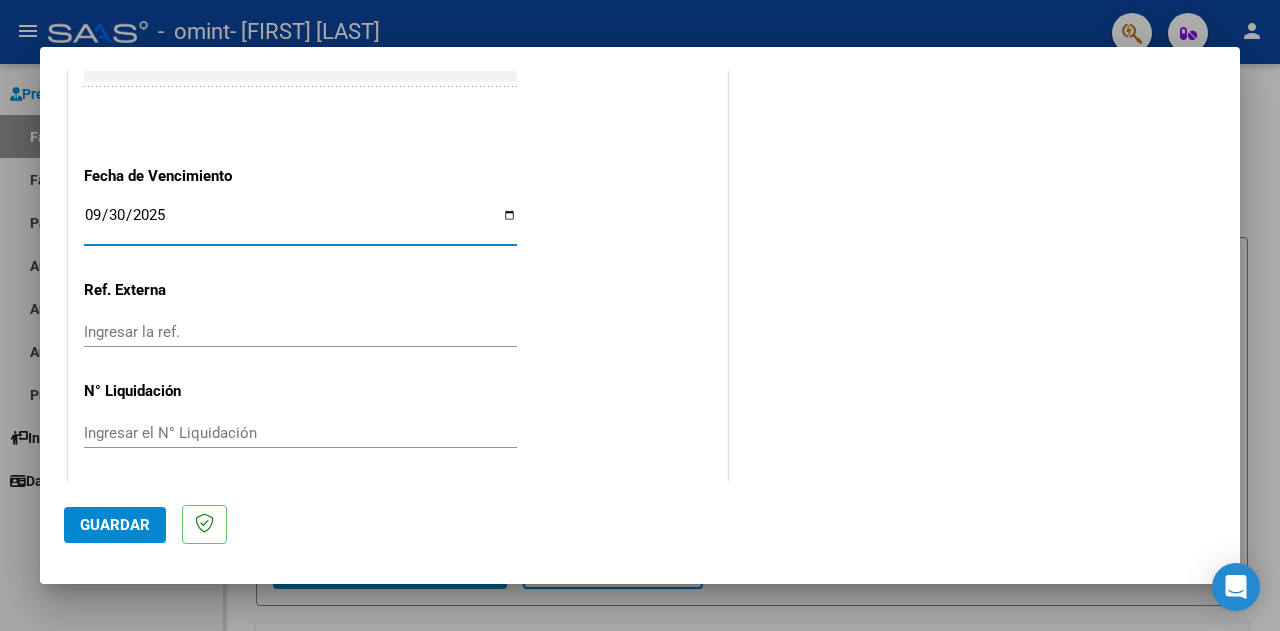 type on "2025-09-30" 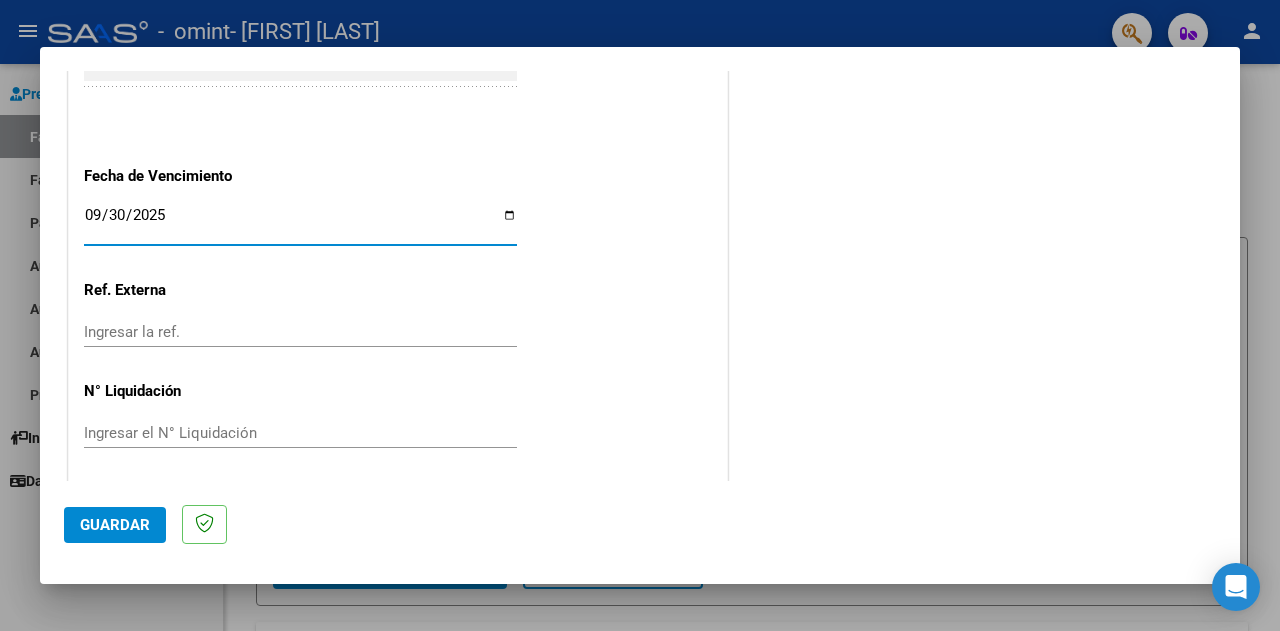 click on "Guardar" 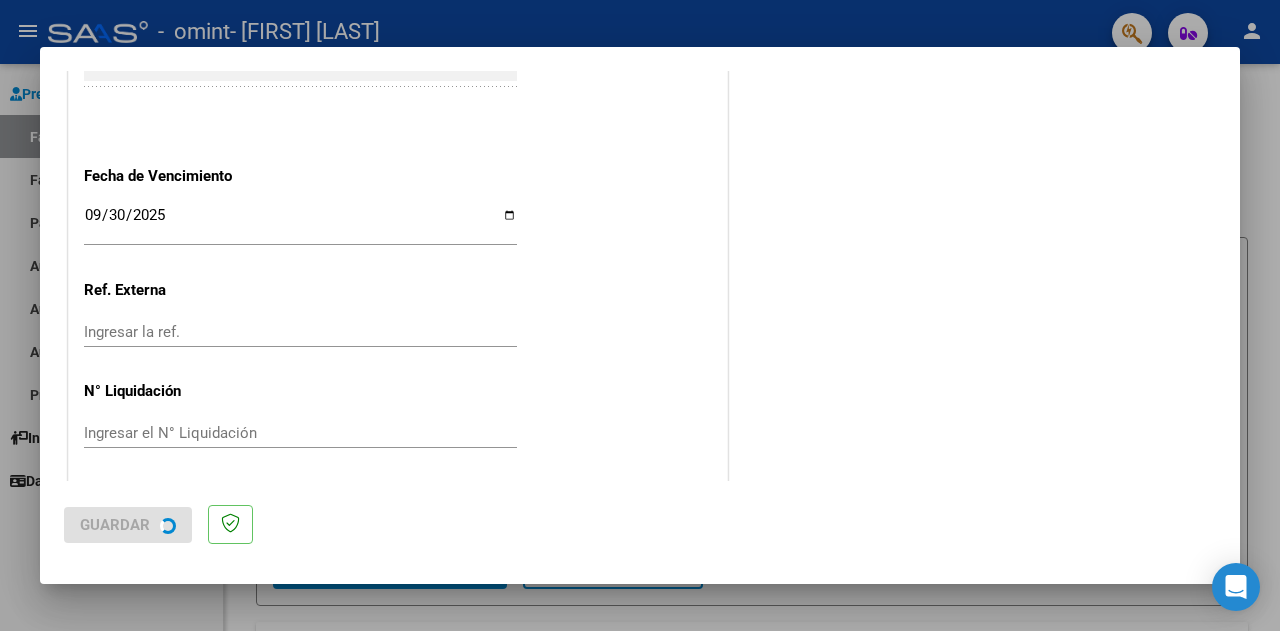 scroll, scrollTop: 0, scrollLeft: 0, axis: both 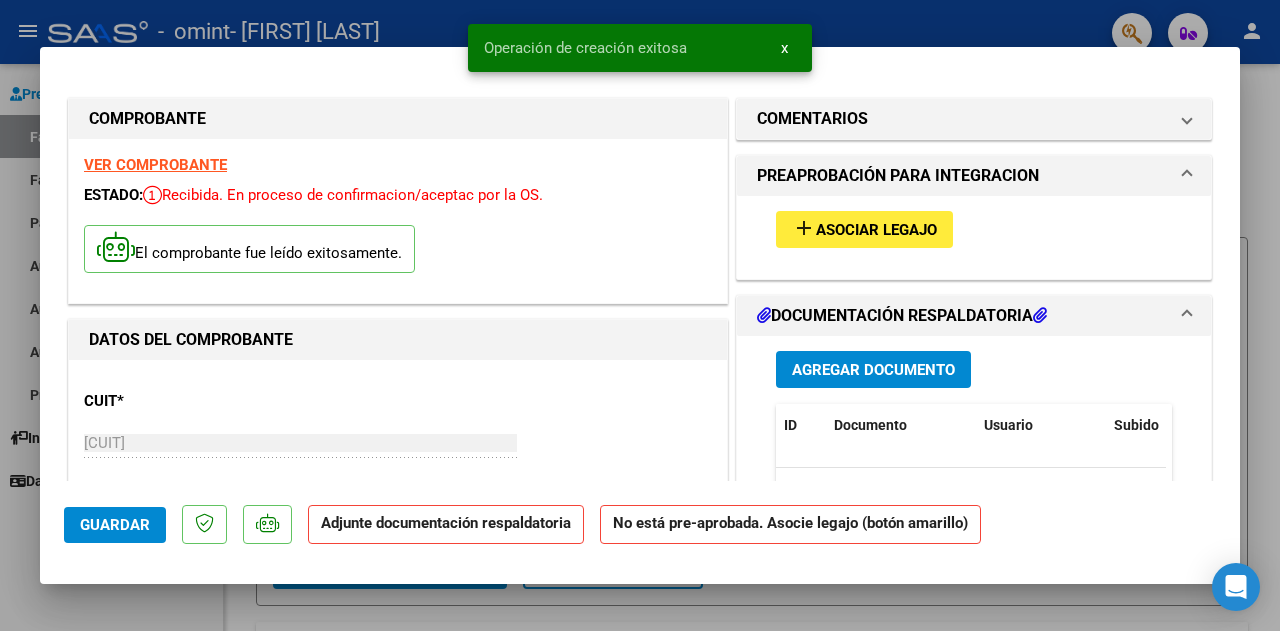 click on "add Asociar Legajo" at bounding box center (864, 229) 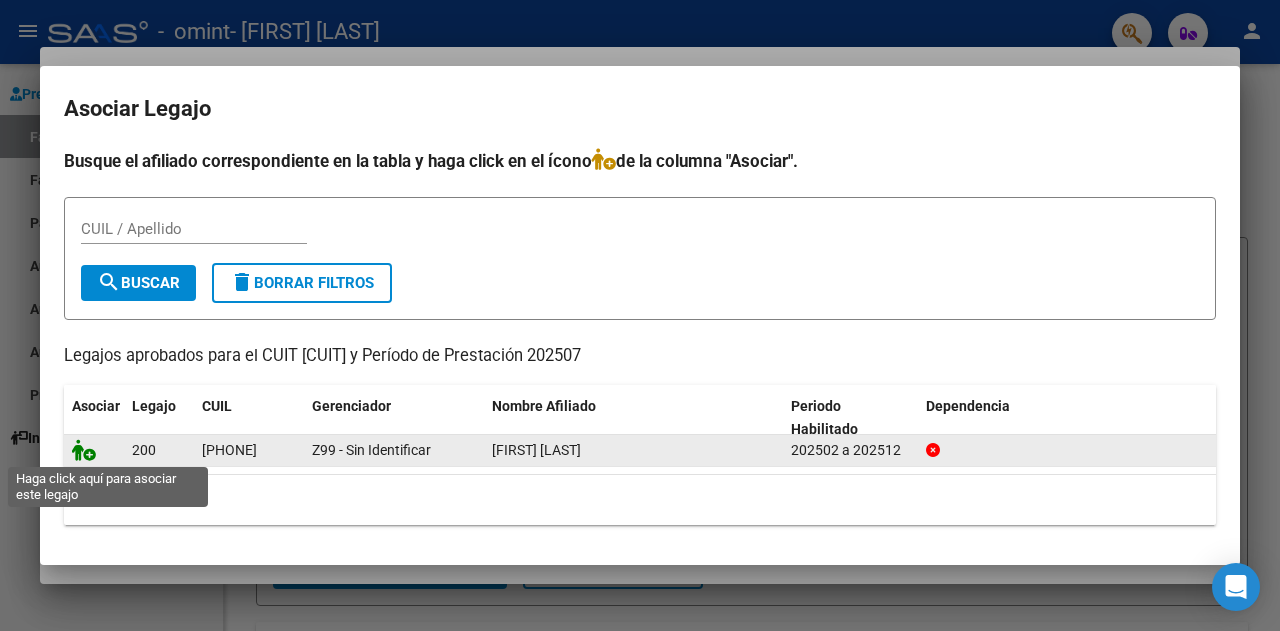 click 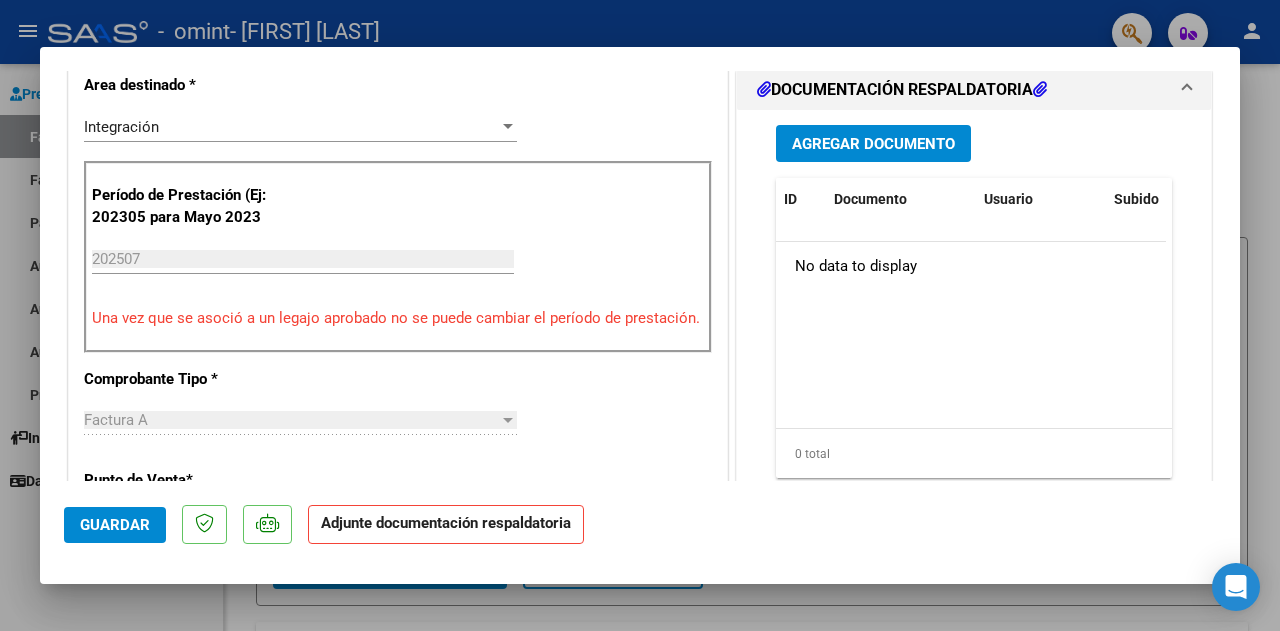 scroll, scrollTop: 523, scrollLeft: 0, axis: vertical 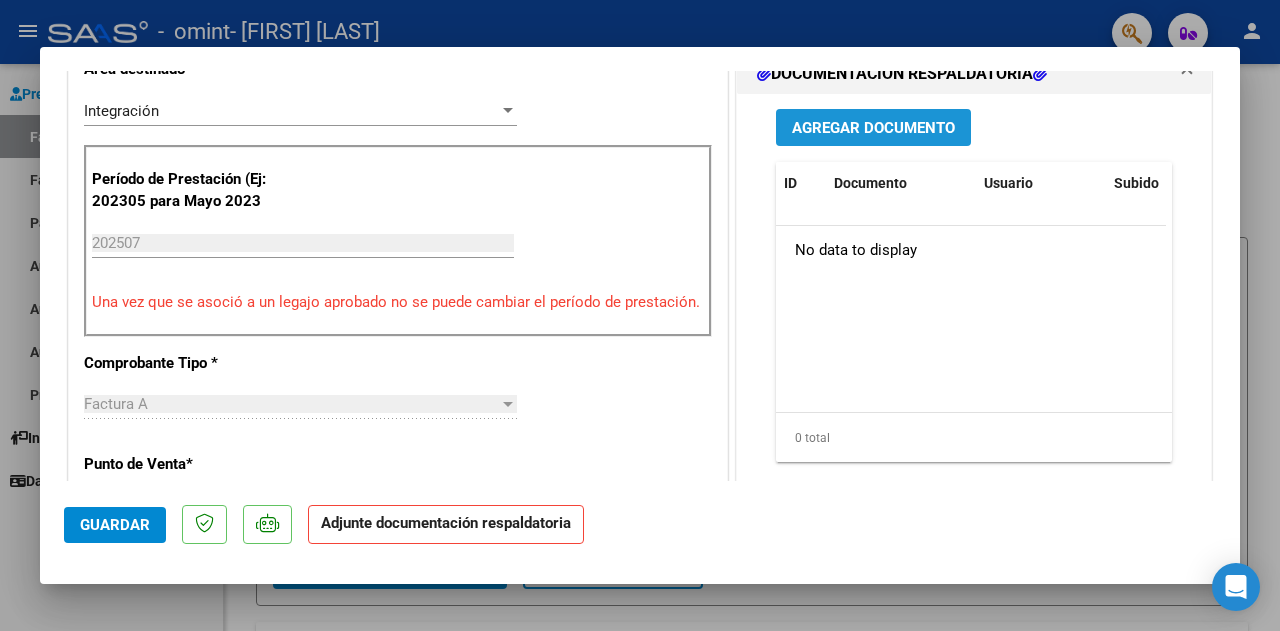 click on "Agregar Documento" at bounding box center (873, 128) 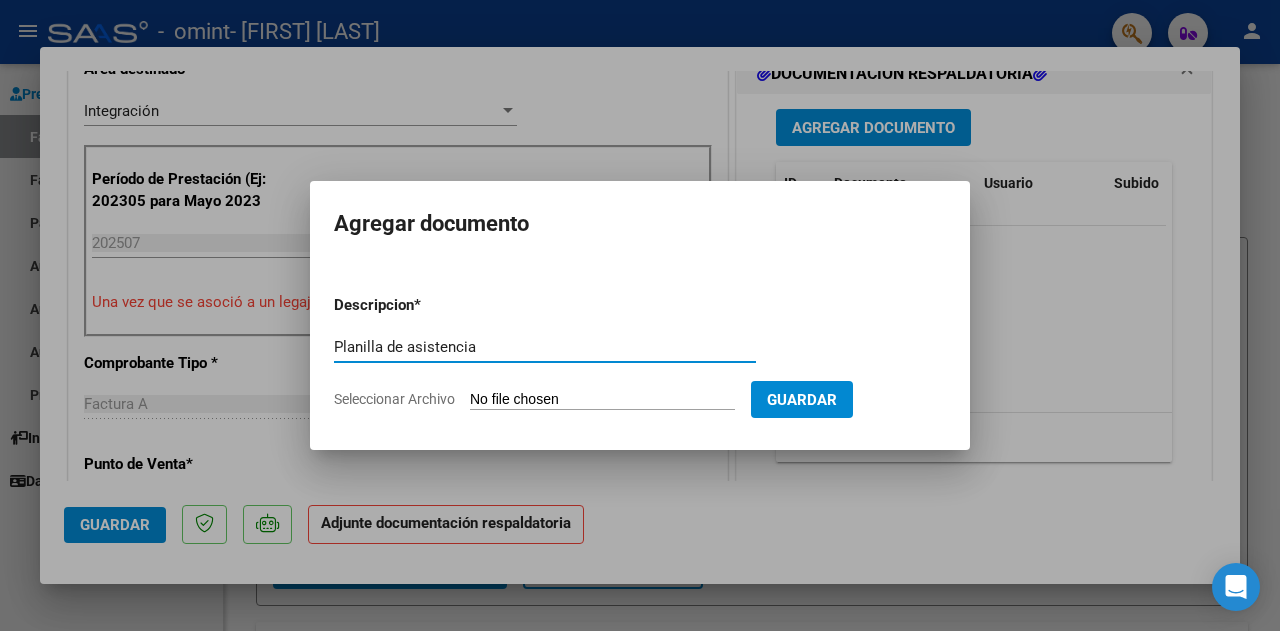 type on "Planilla de asistencia" 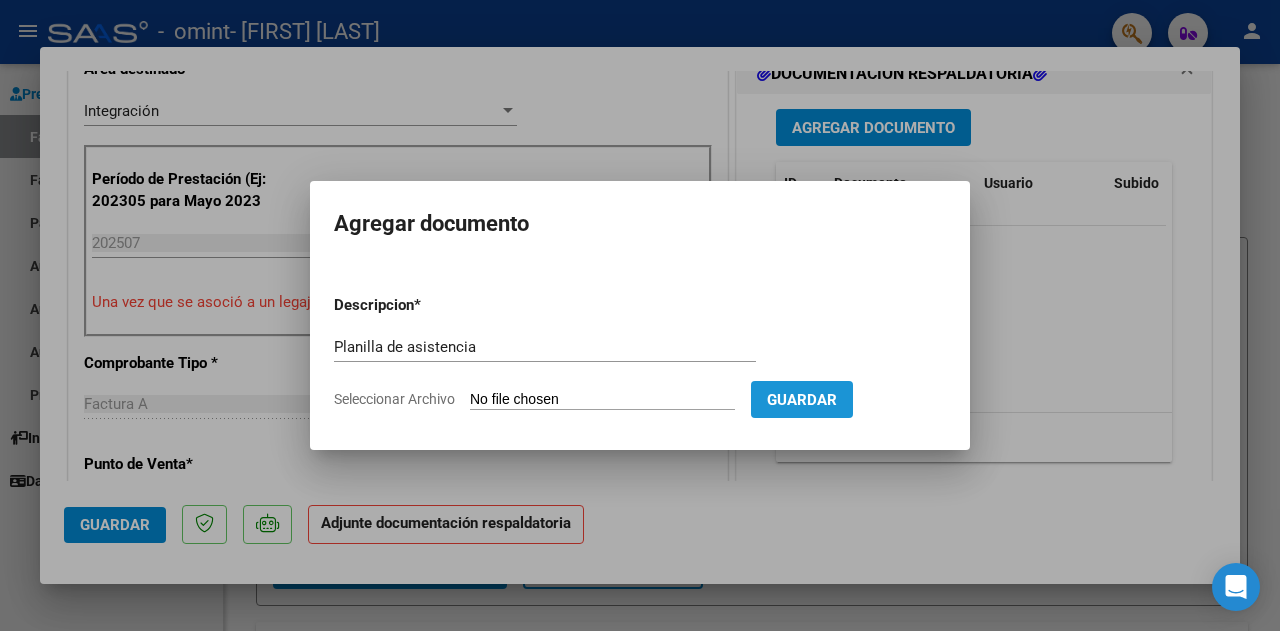 click on "Guardar" at bounding box center (802, 399) 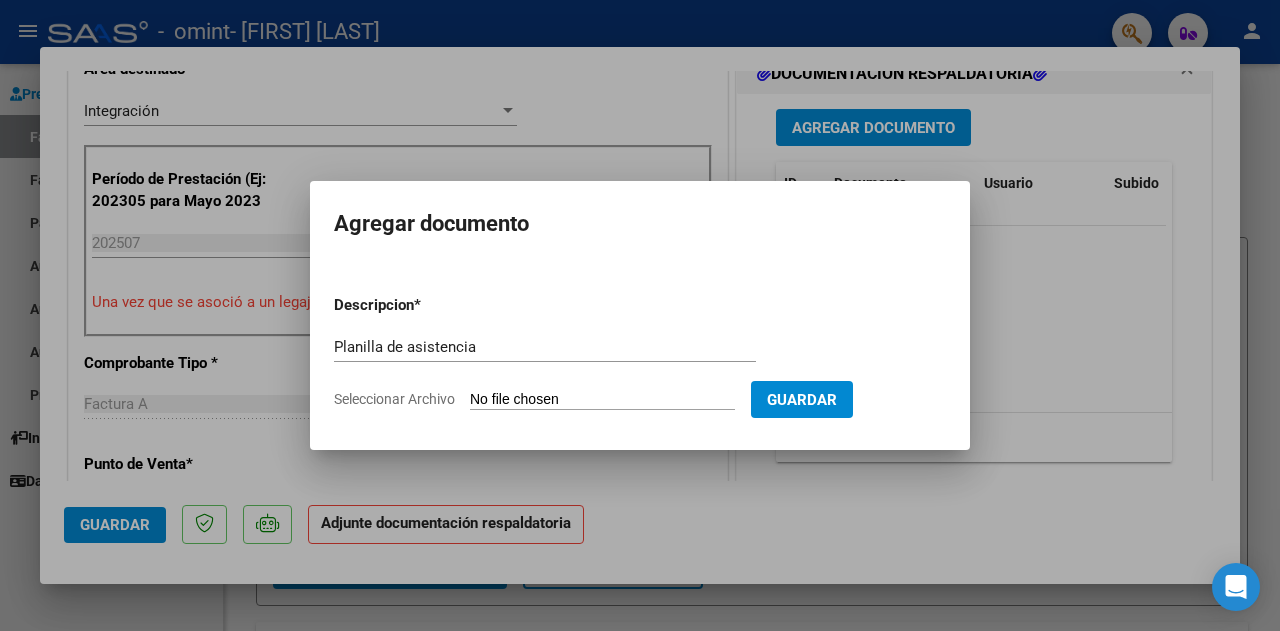 click on "Guardar" at bounding box center [802, 400] 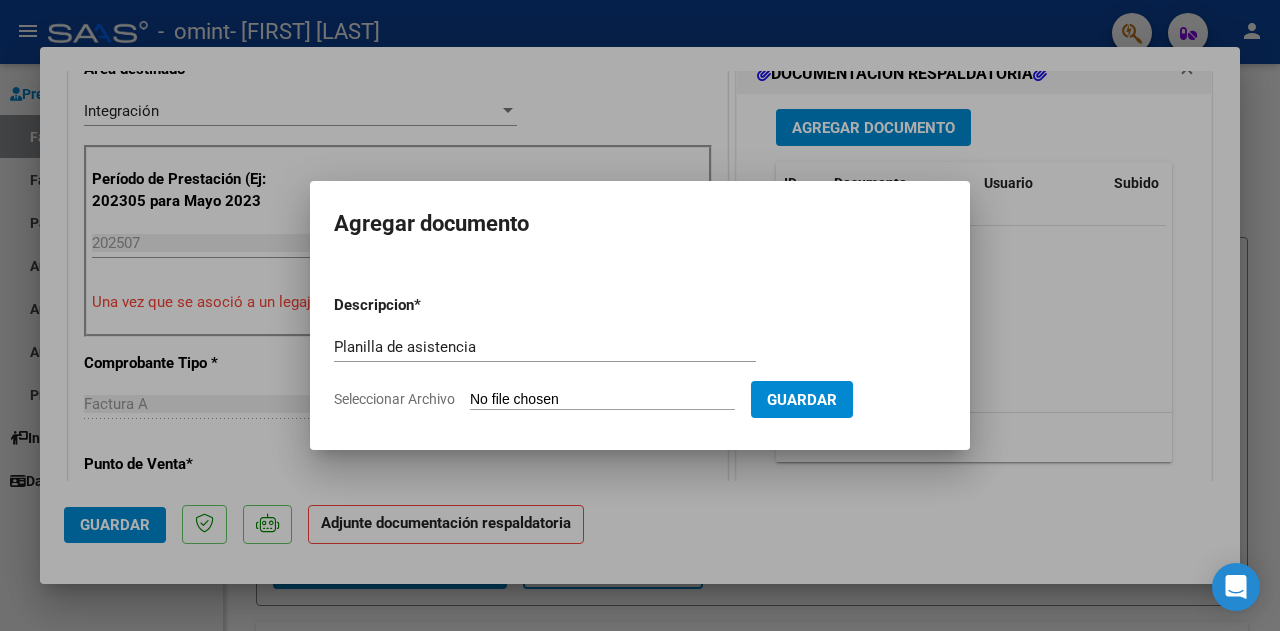 click on "Seleccionar Archivo" at bounding box center [602, 400] 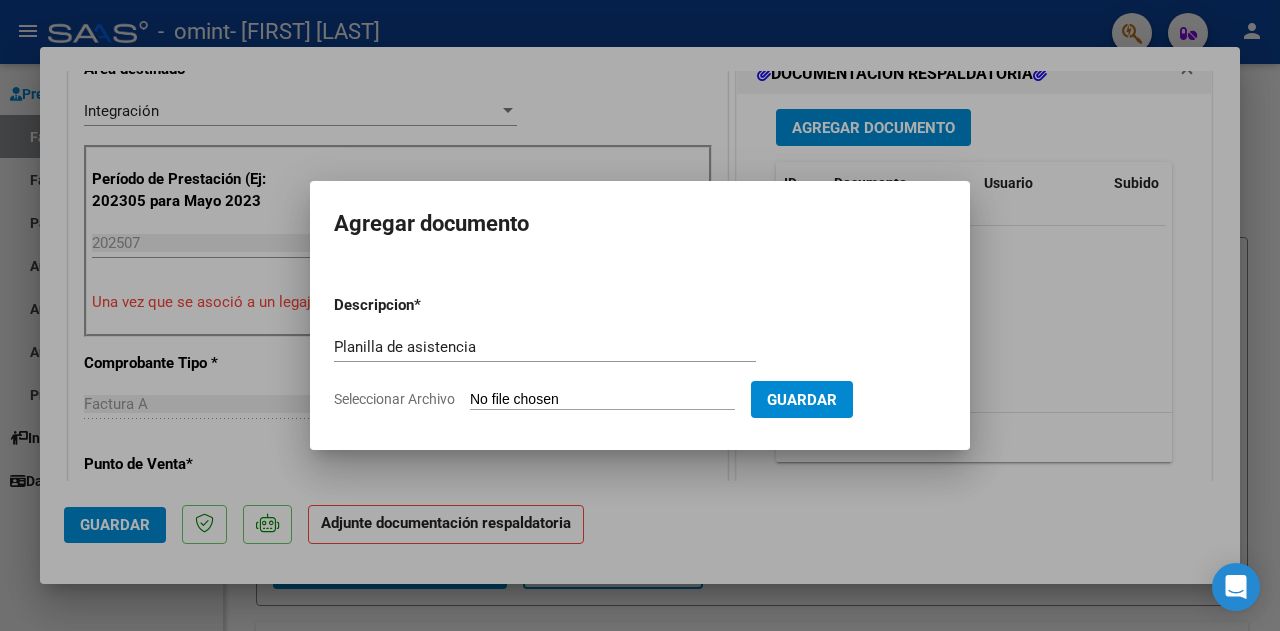 type on "C:\fakepath\planilla [FIRST] [LAST] julio 2025.pdf" 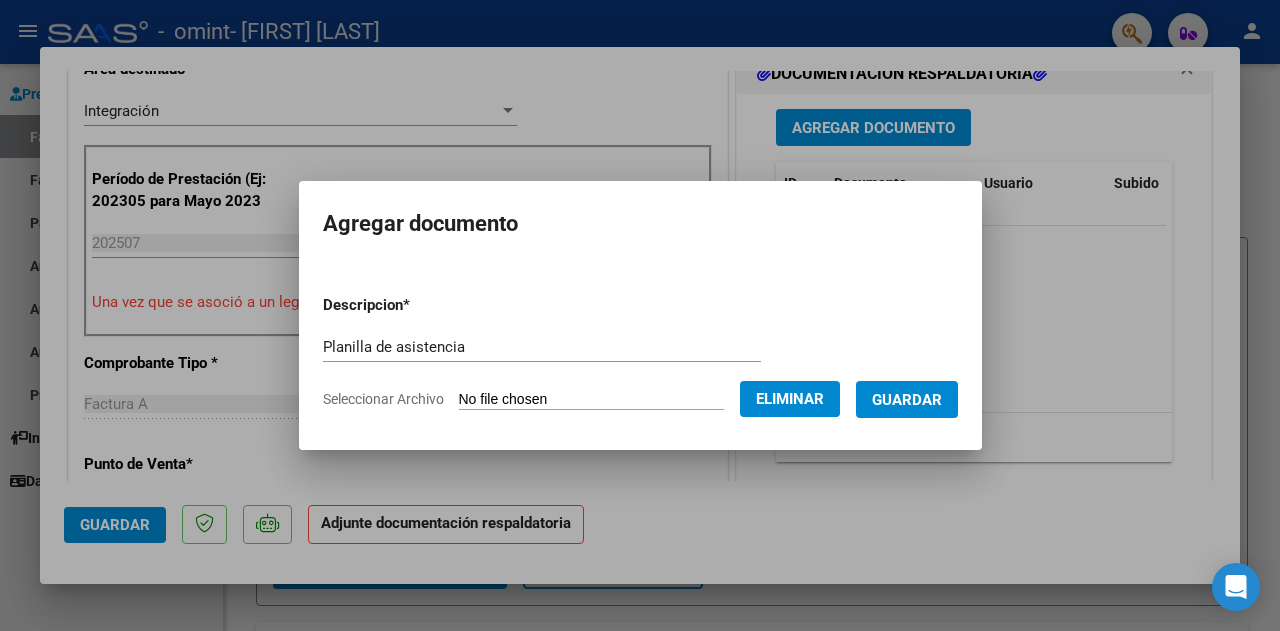 click on "Guardar" at bounding box center [907, 400] 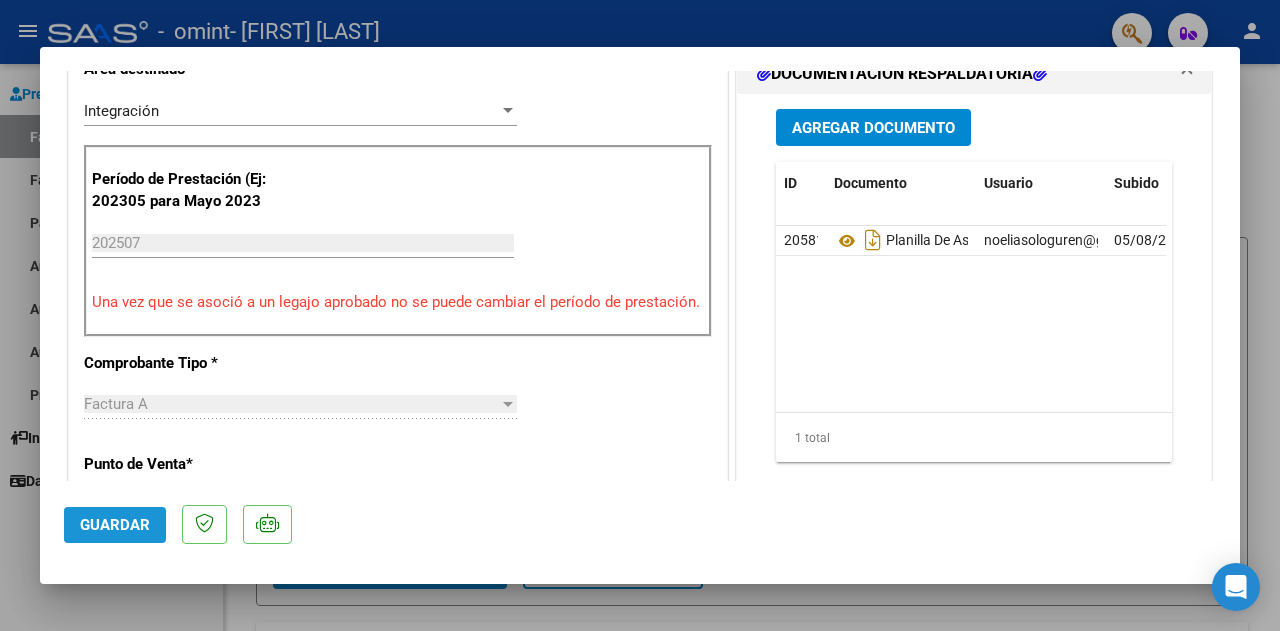 click on "Guardar" 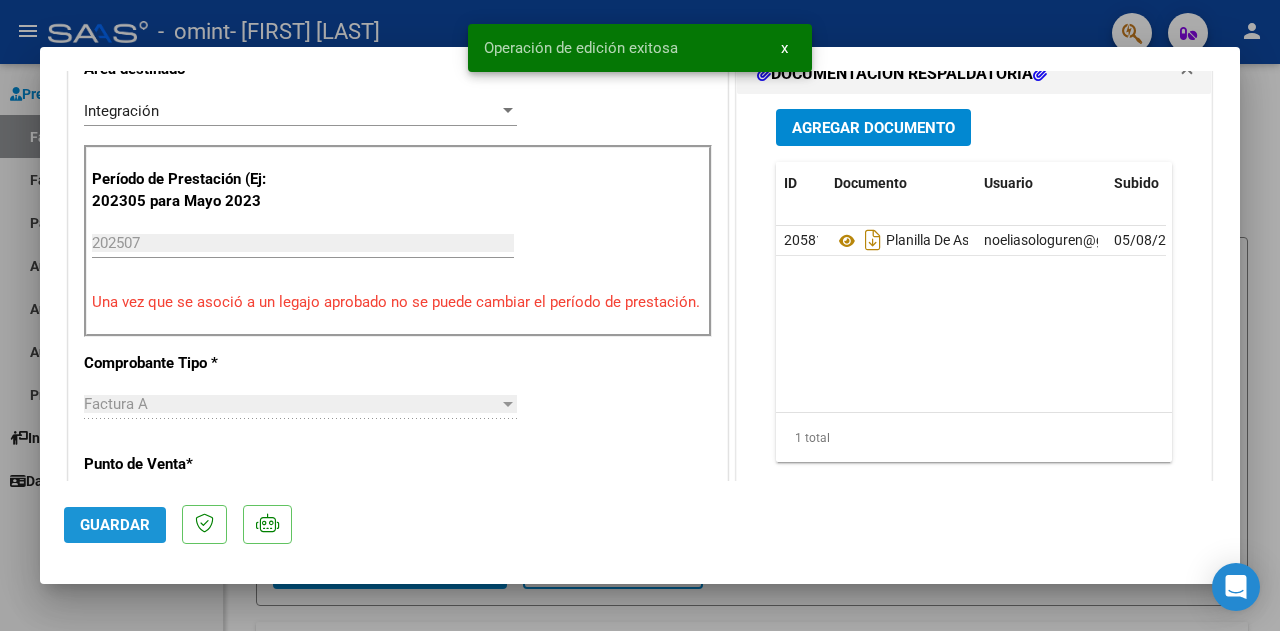 click on "Guardar" 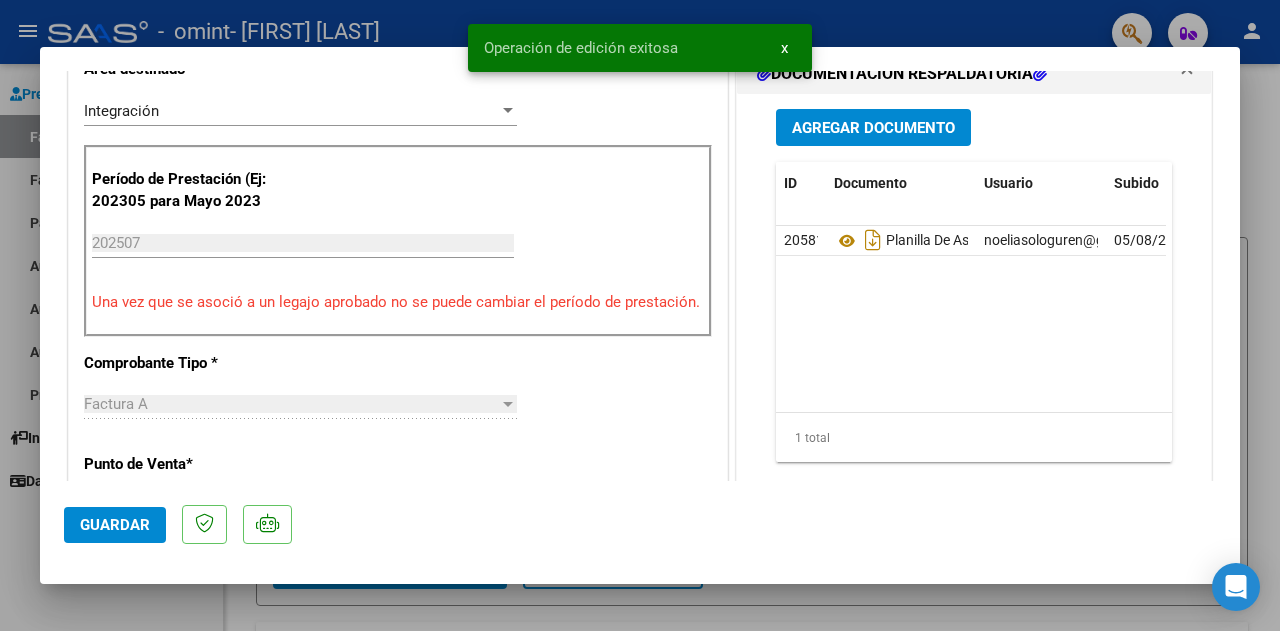 click at bounding box center (640, 315) 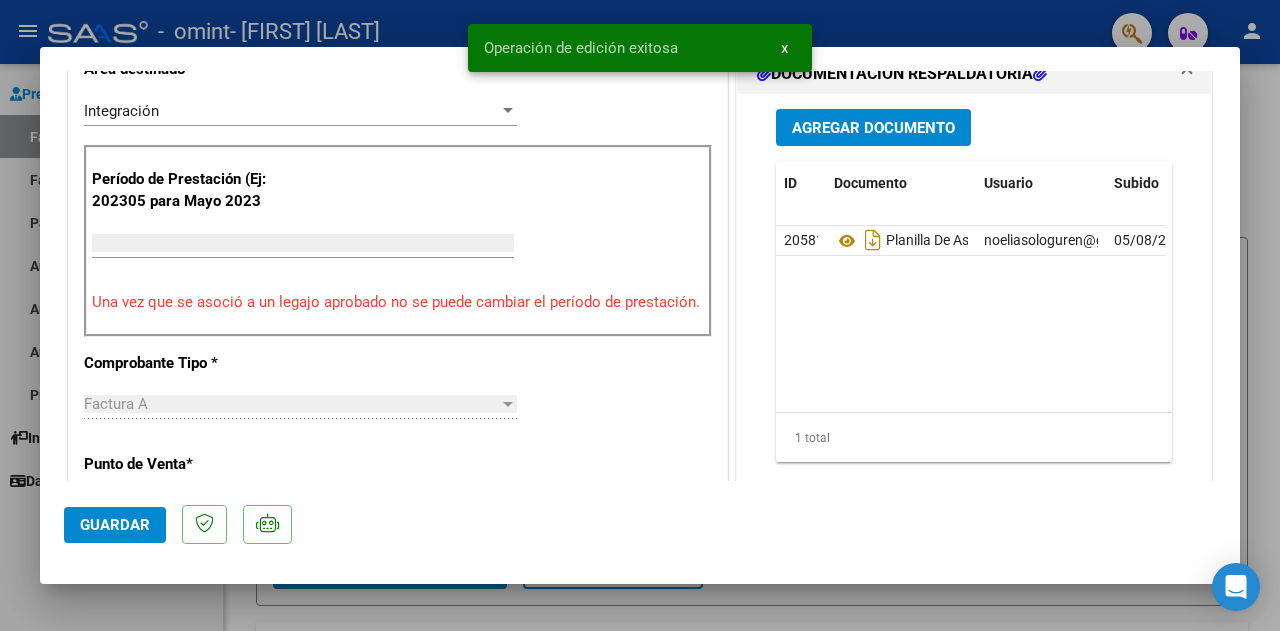 scroll, scrollTop: 0, scrollLeft: 0, axis: both 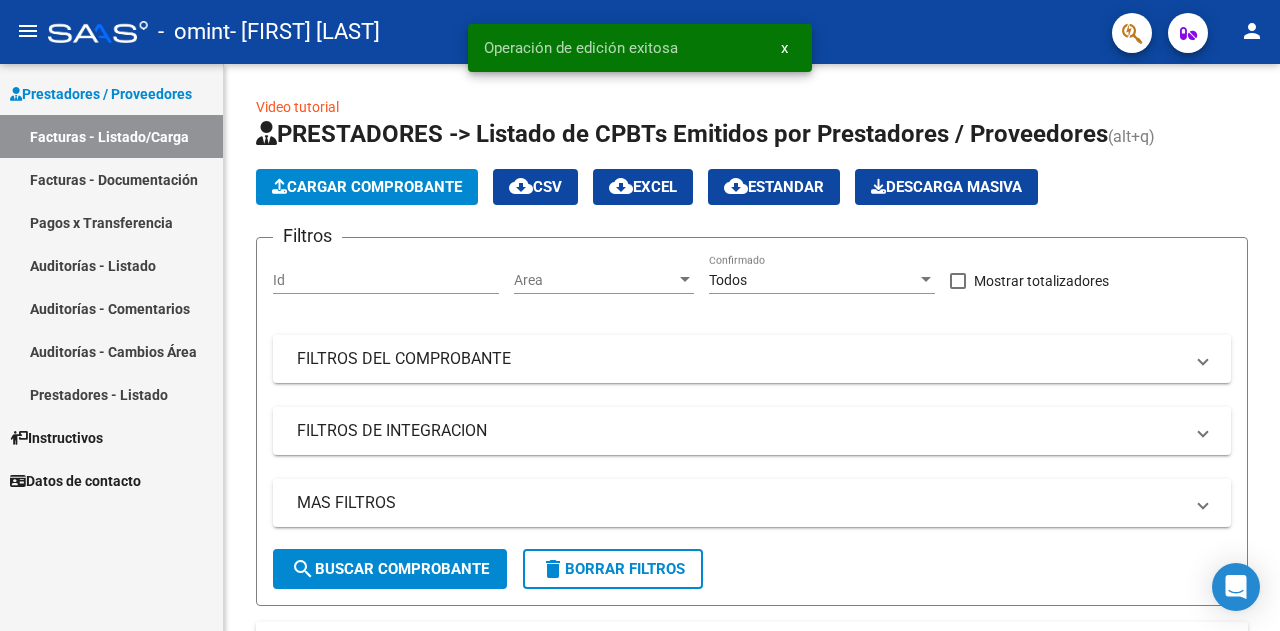 click on "Facturas - Documentación" at bounding box center (111, 179) 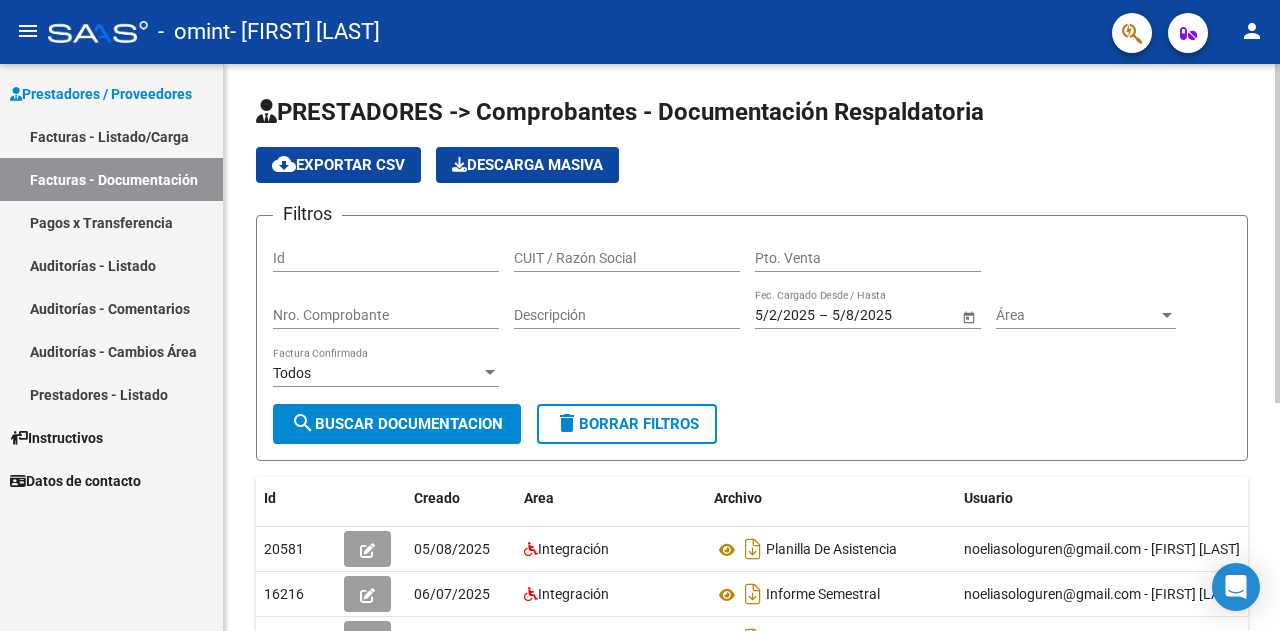 click on "PRESTADORES -> Comprobantes - Documentación Respaldatoria cloud_download  Exportar CSV   Descarga Masiva
Filtros Id CUIT / Razón Social Pto. Venta Nro. Comprobante Descripción 5/2/2025 5/2/2025 – 5/8/2025 5/8/2025 Fec. Cargado Desde / Hasta Área Área Todos Factura Confirmada search  Buscar Documentacion  delete  Borrar Filtros  Id Creado Area Archivo Usuario Acción 20581
05/08/2025 Integración Planilla De Asistencia  noeliasologuren@gmail.com -   [FIRST] [LAST]  16216
06/07/2025 Integración Informe Semestral  noeliasologuren@gmail.com -   [FIRST] [LAST]  16215
06/07/2025 Integración Planilla Mensual  noeliasologuren@gmail.com -   [FIRST] [LAST]  11333
09/06/2025 Integración Planilla Mayo  noeliasologuren@gmail.com -   [FIRST] [LAST]  6362
12/05/2025 Integración Planilla De Asistencia  noeliasologuren@gmail.com -   [FIRST] [LAST]  1695
08/04/2025 Integración Planilla De Asistencia  noeliasologuren@gmail.com -   [FIRST] [LAST]  151
17/03/2025 Integración Pa" 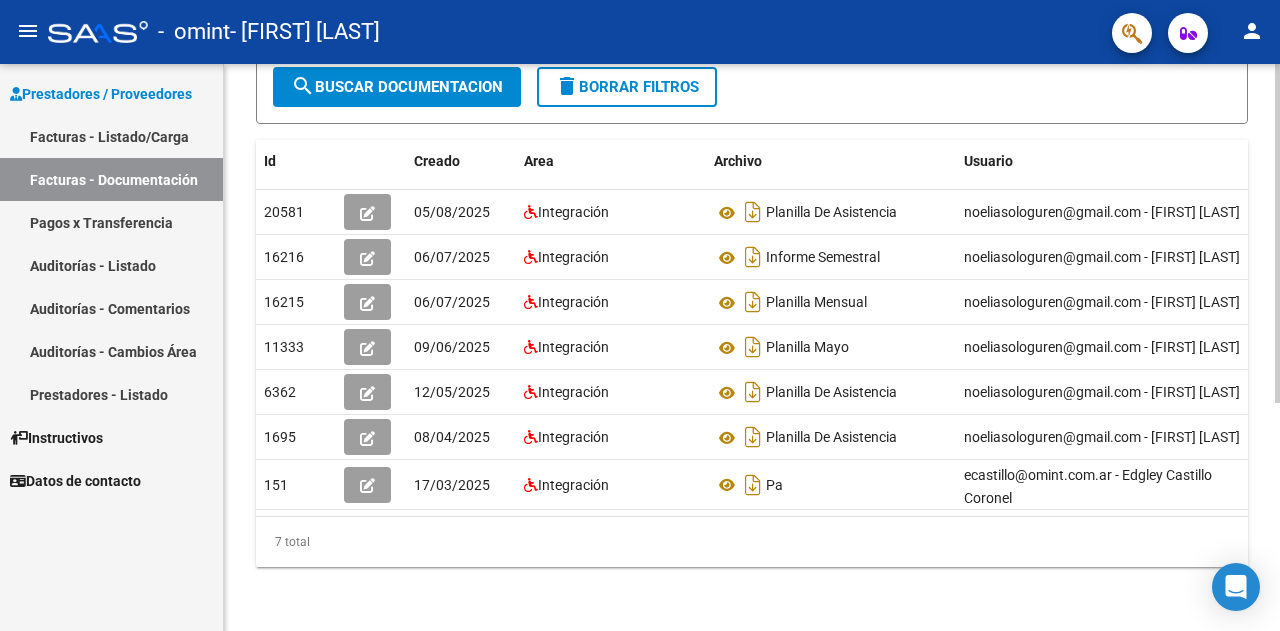 scroll, scrollTop: 320, scrollLeft: 0, axis: vertical 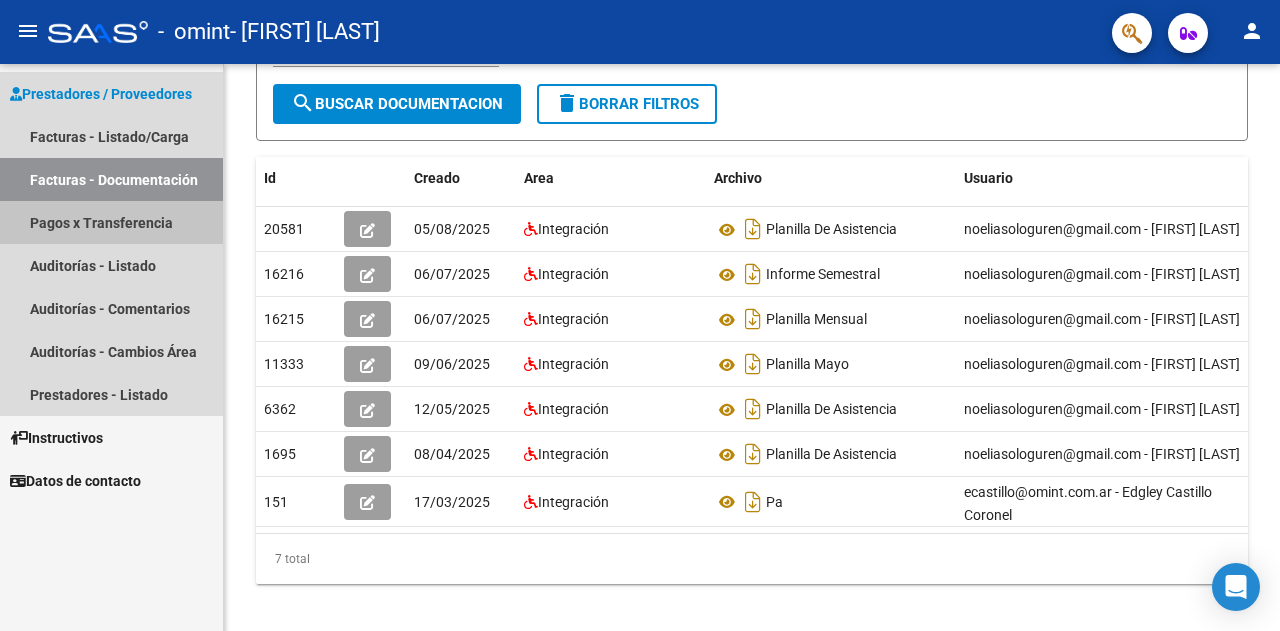 click on "Pagos x Transferencia" at bounding box center [111, 222] 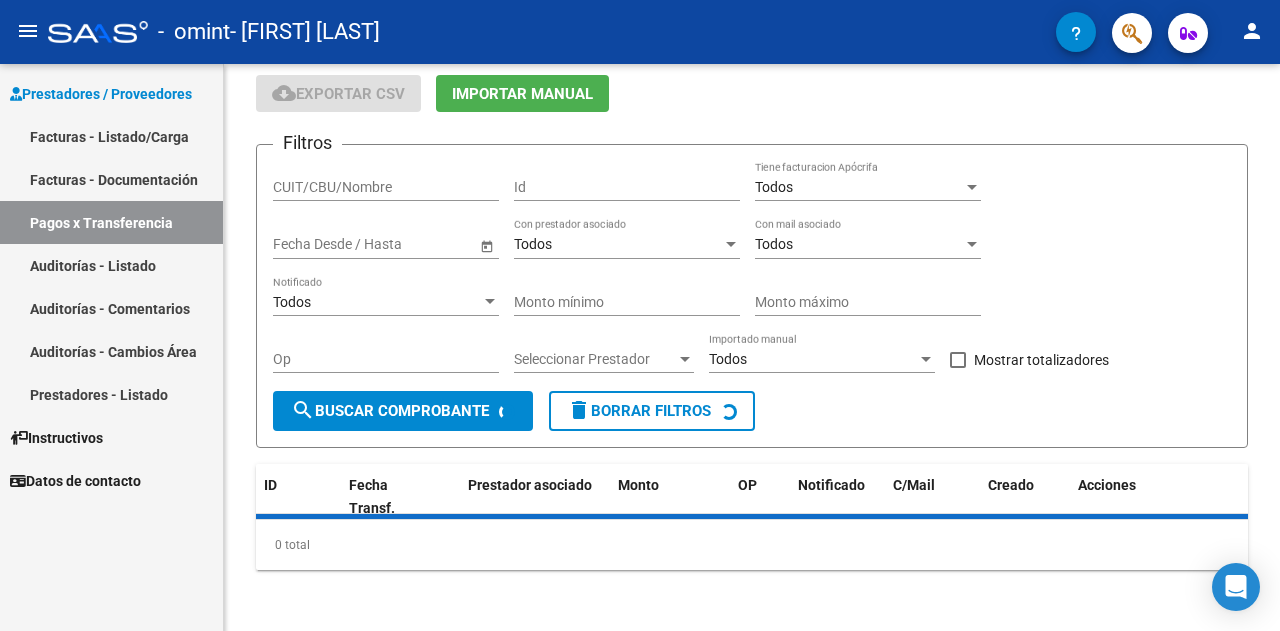 scroll, scrollTop: 118, scrollLeft: 0, axis: vertical 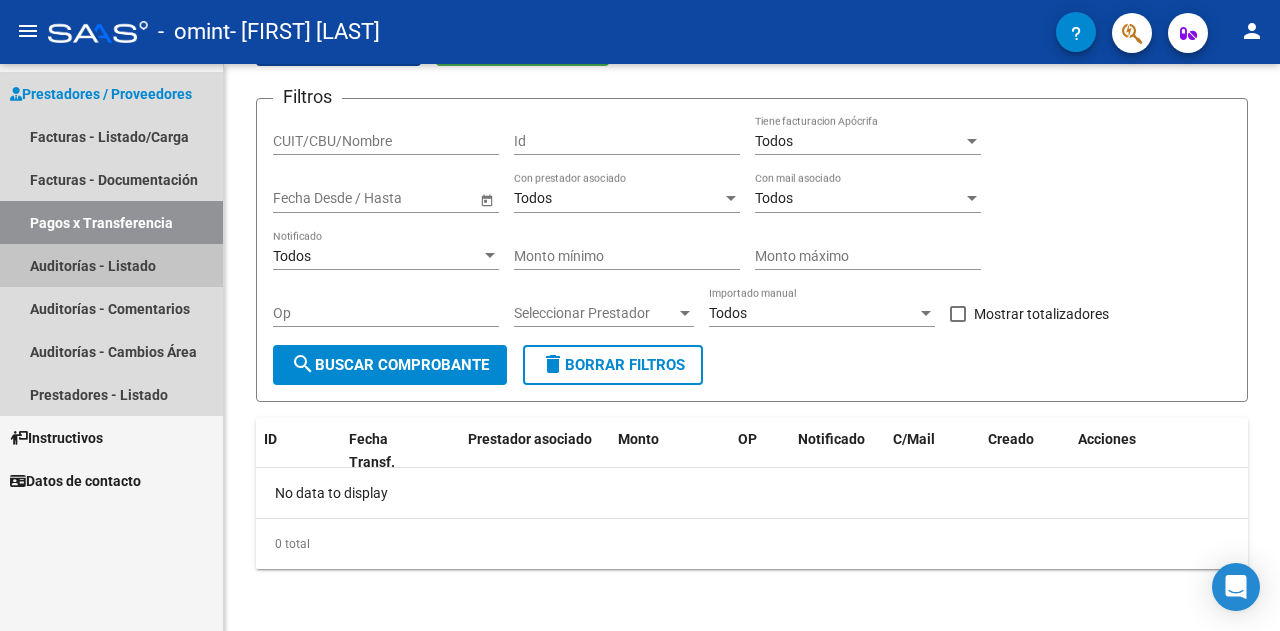 click on "Auditorías - Listado" at bounding box center [111, 265] 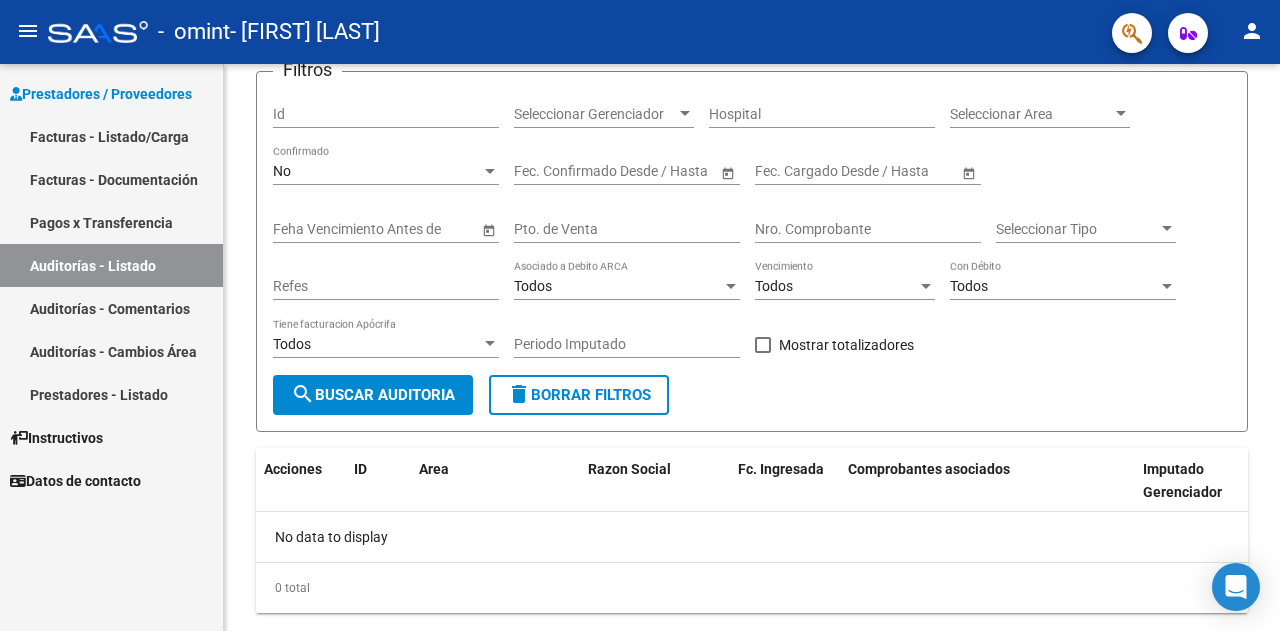 scroll, scrollTop: 188, scrollLeft: 0, axis: vertical 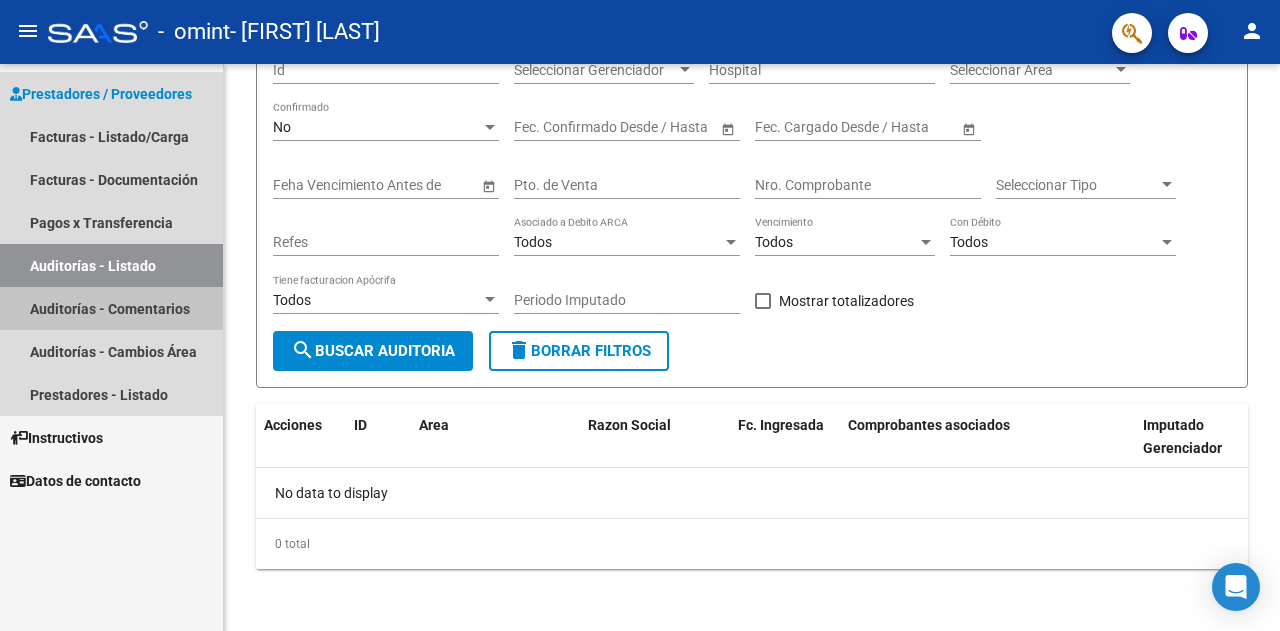 click on "Auditorías - Comentarios" at bounding box center [111, 308] 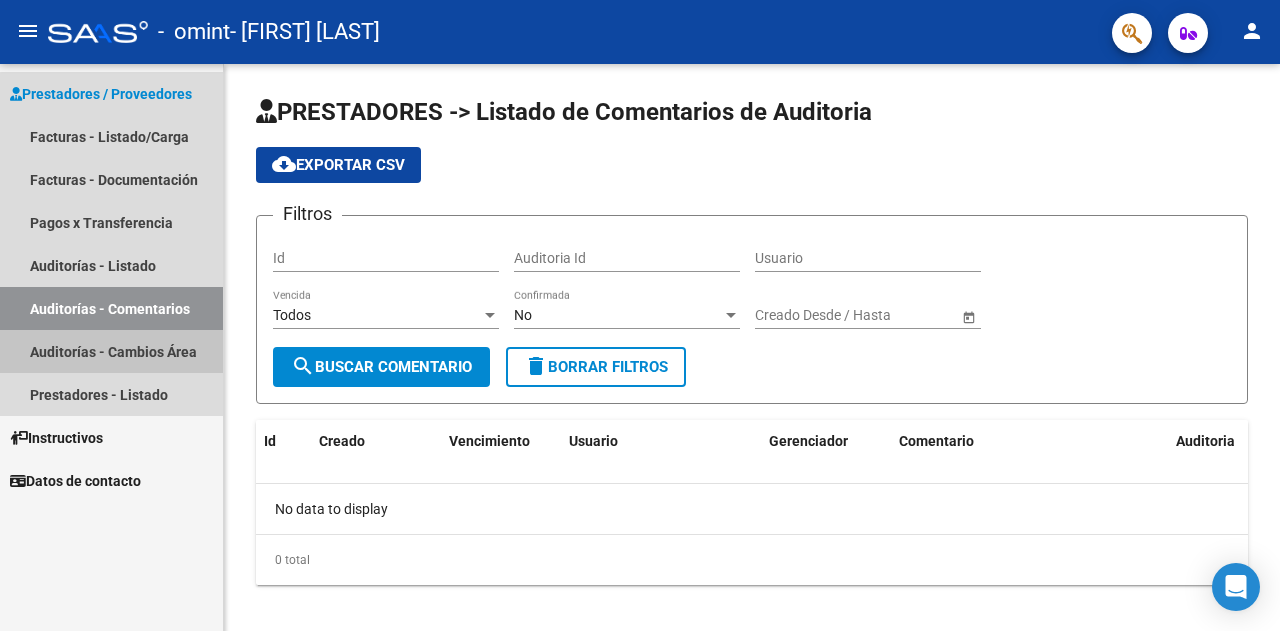 click on "Auditorías - Cambios Área" at bounding box center [111, 351] 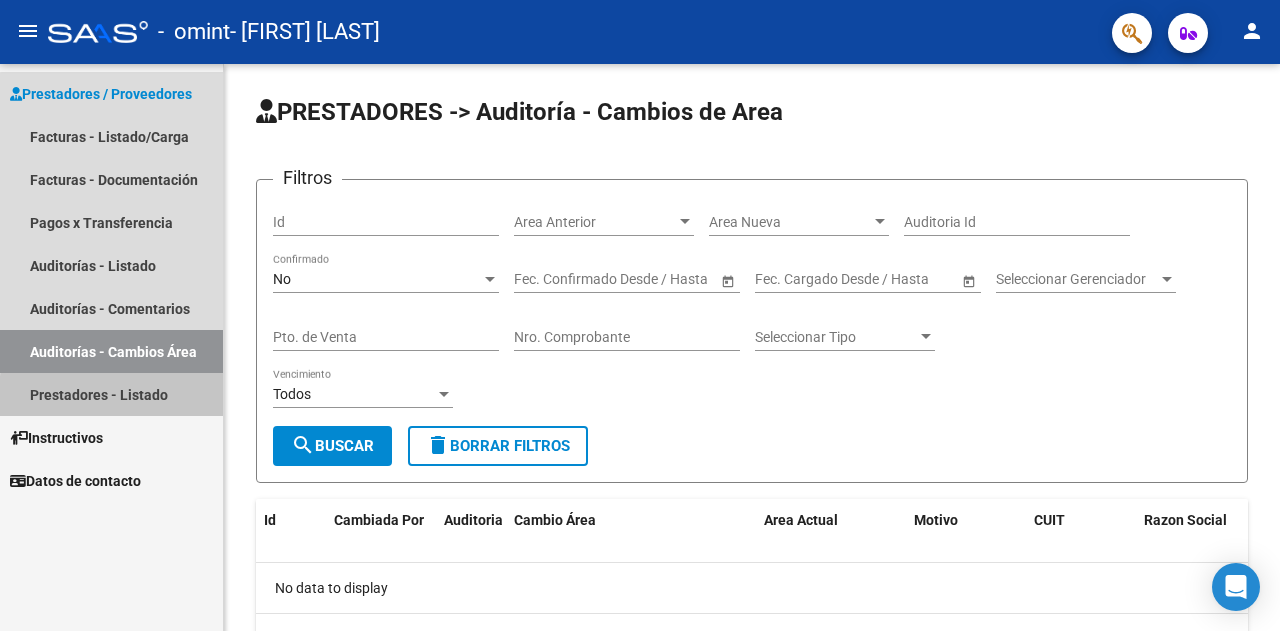 click on "Prestadores - Listado" at bounding box center (111, 394) 